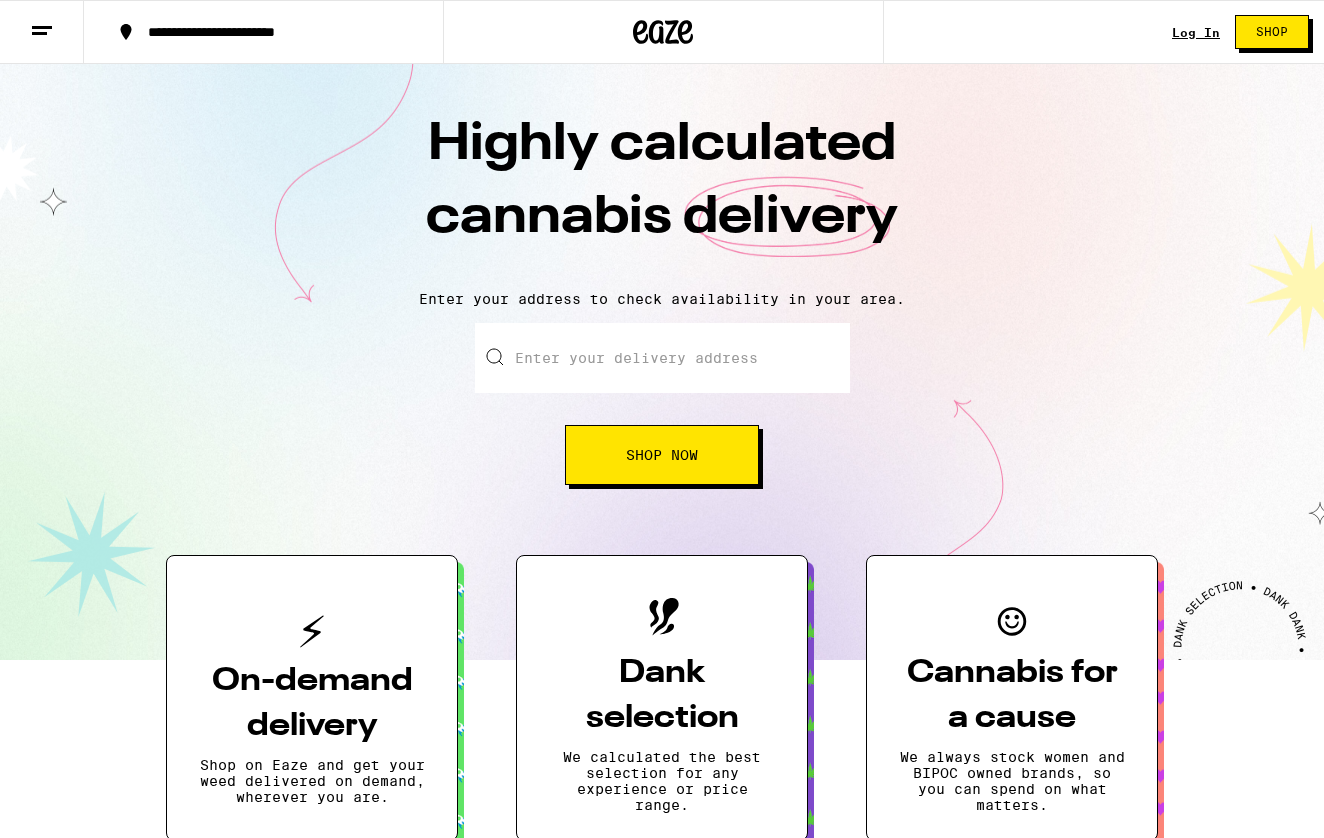 scroll, scrollTop: 0, scrollLeft: 0, axis: both 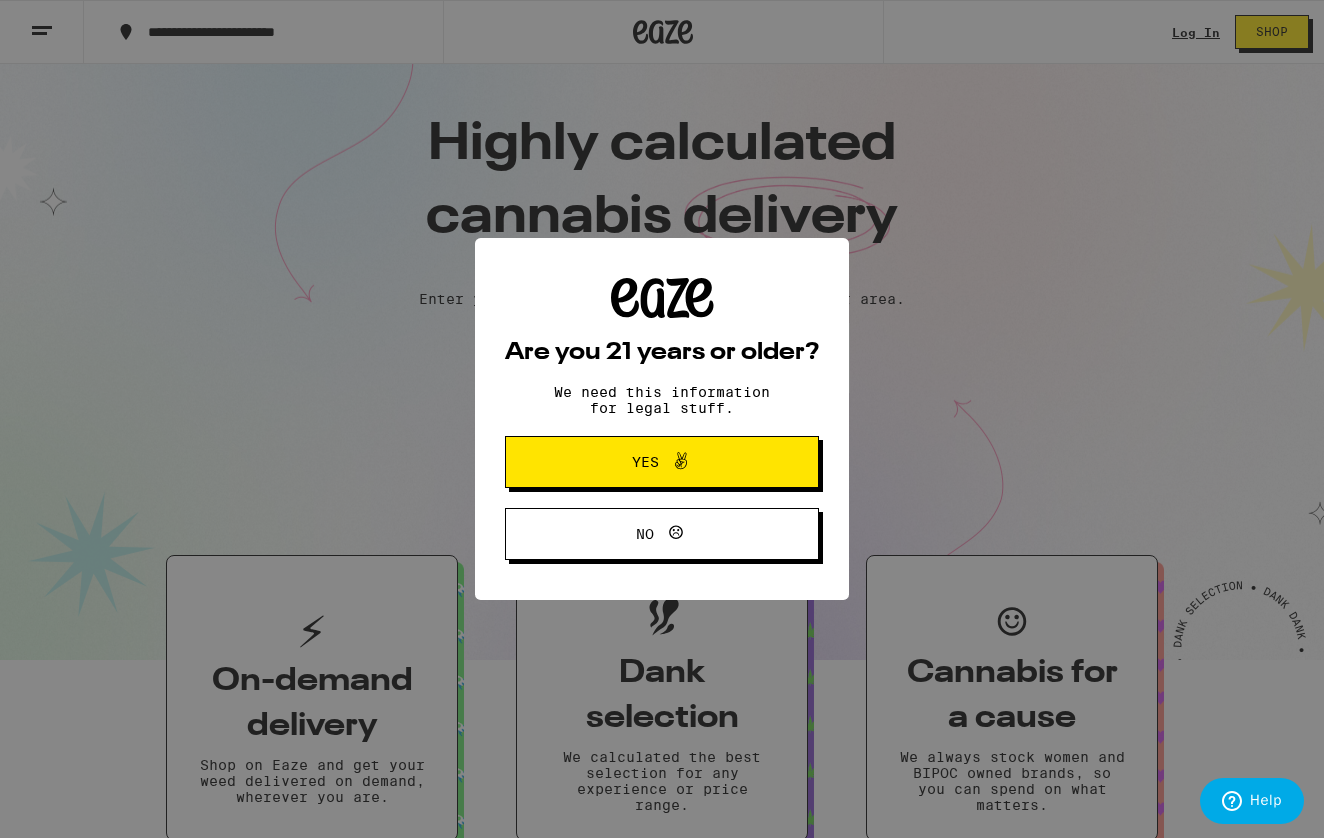 click 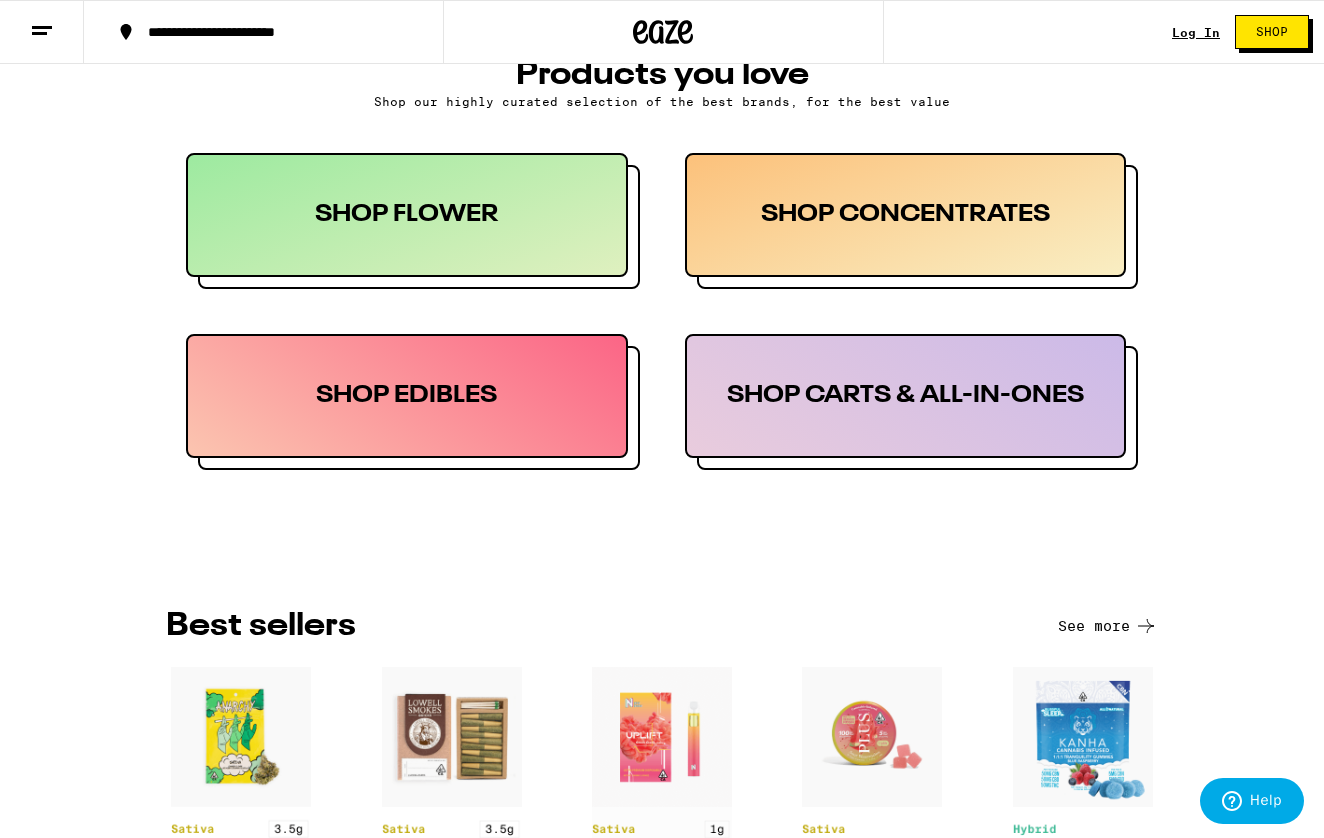 scroll, scrollTop: 975, scrollLeft: 0, axis: vertical 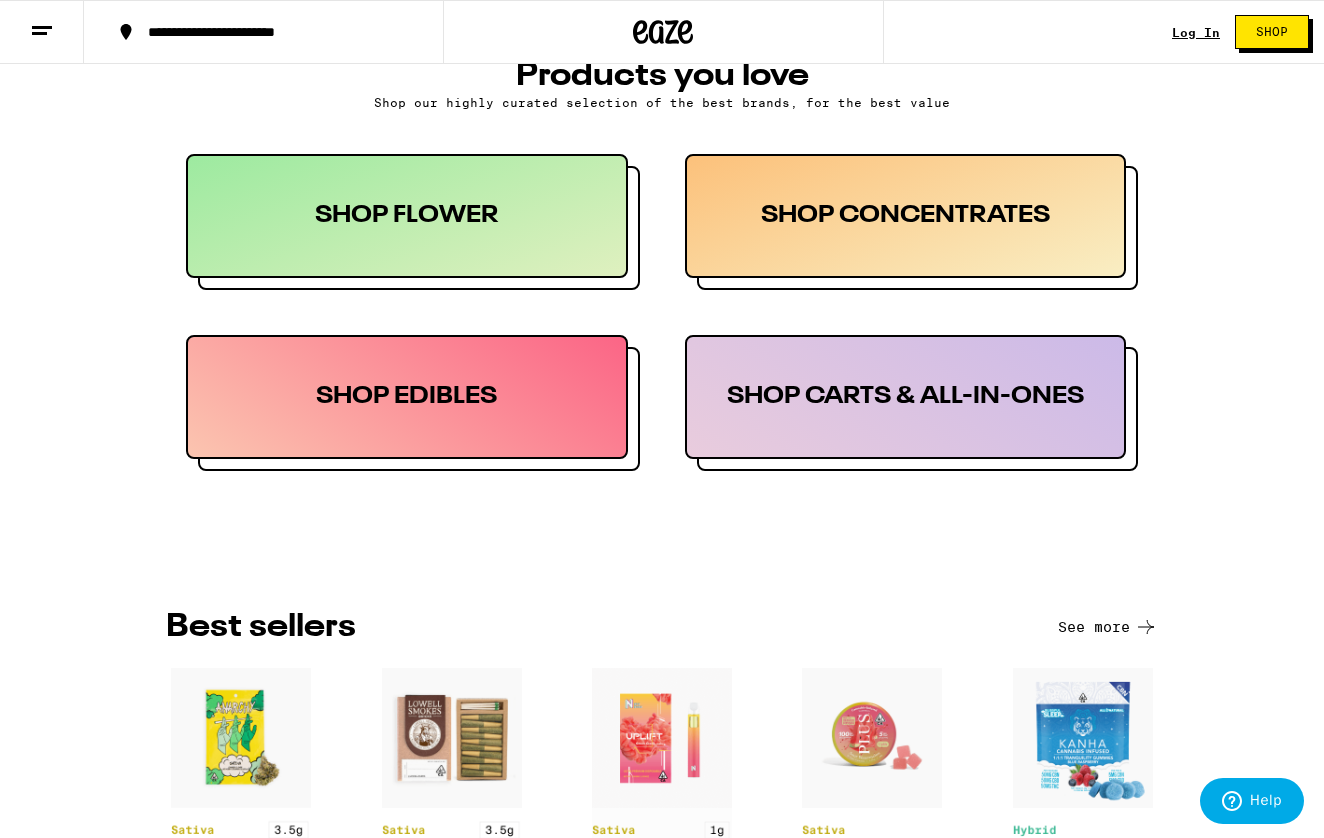 click on "SHOP CONCENTRATES" at bounding box center (906, 216) 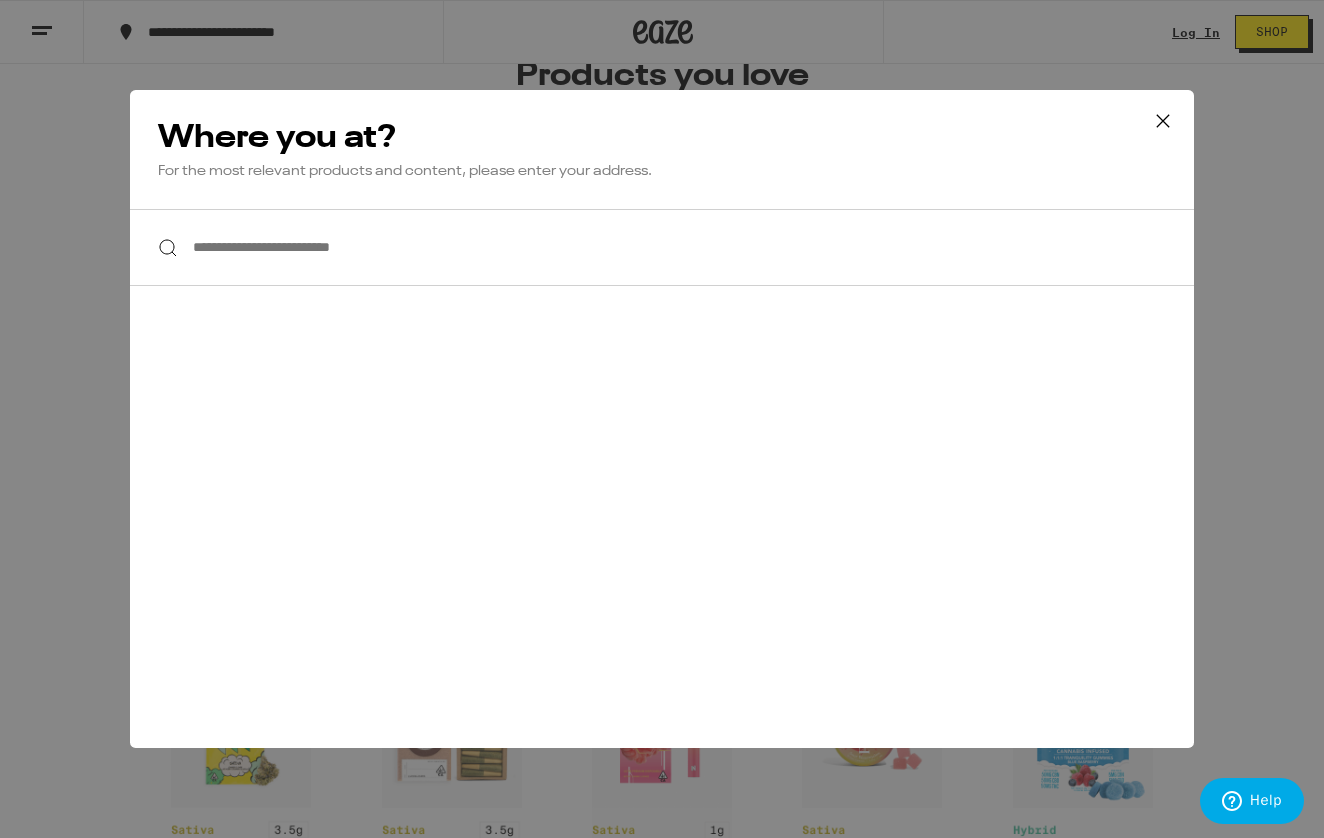 click on "**********" at bounding box center [662, 247] 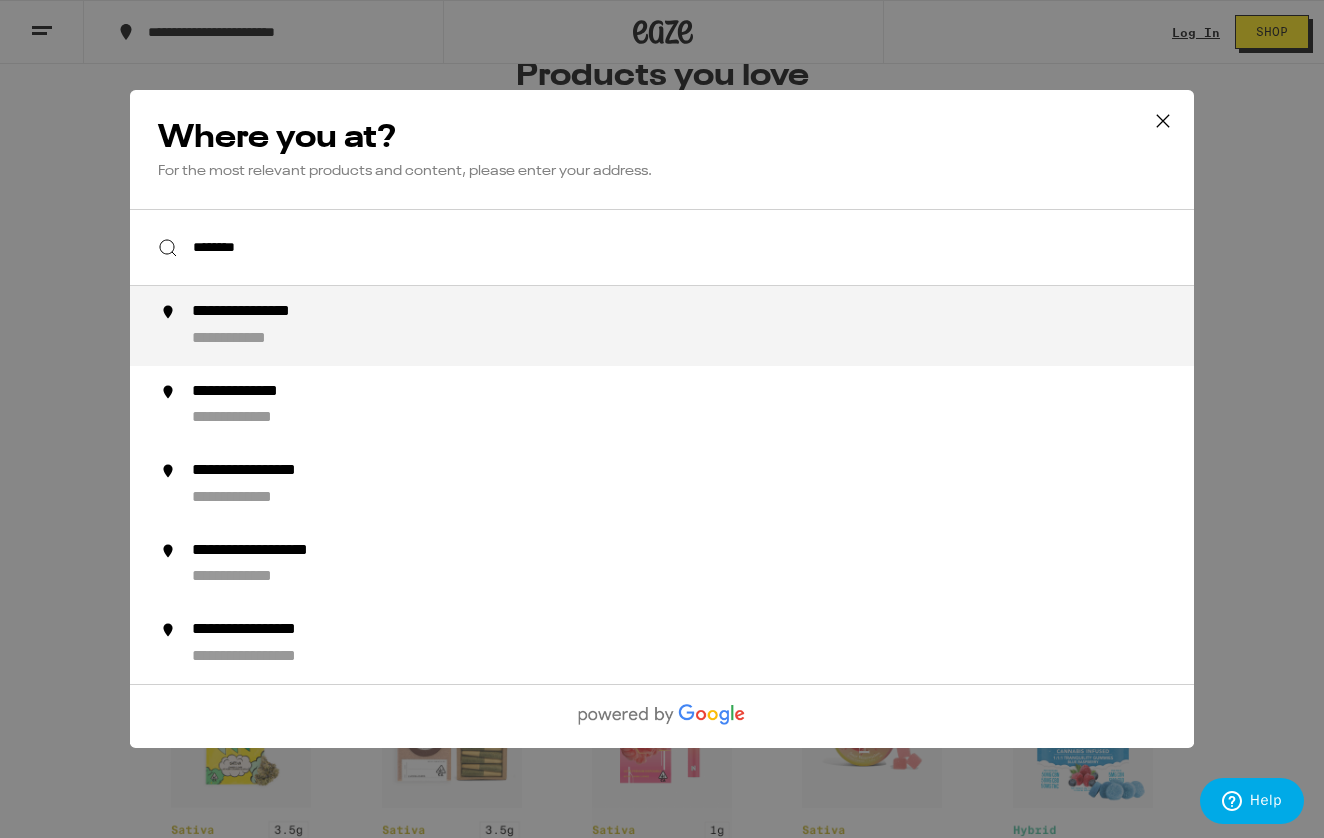 click on "**********" at bounding box center [702, 326] 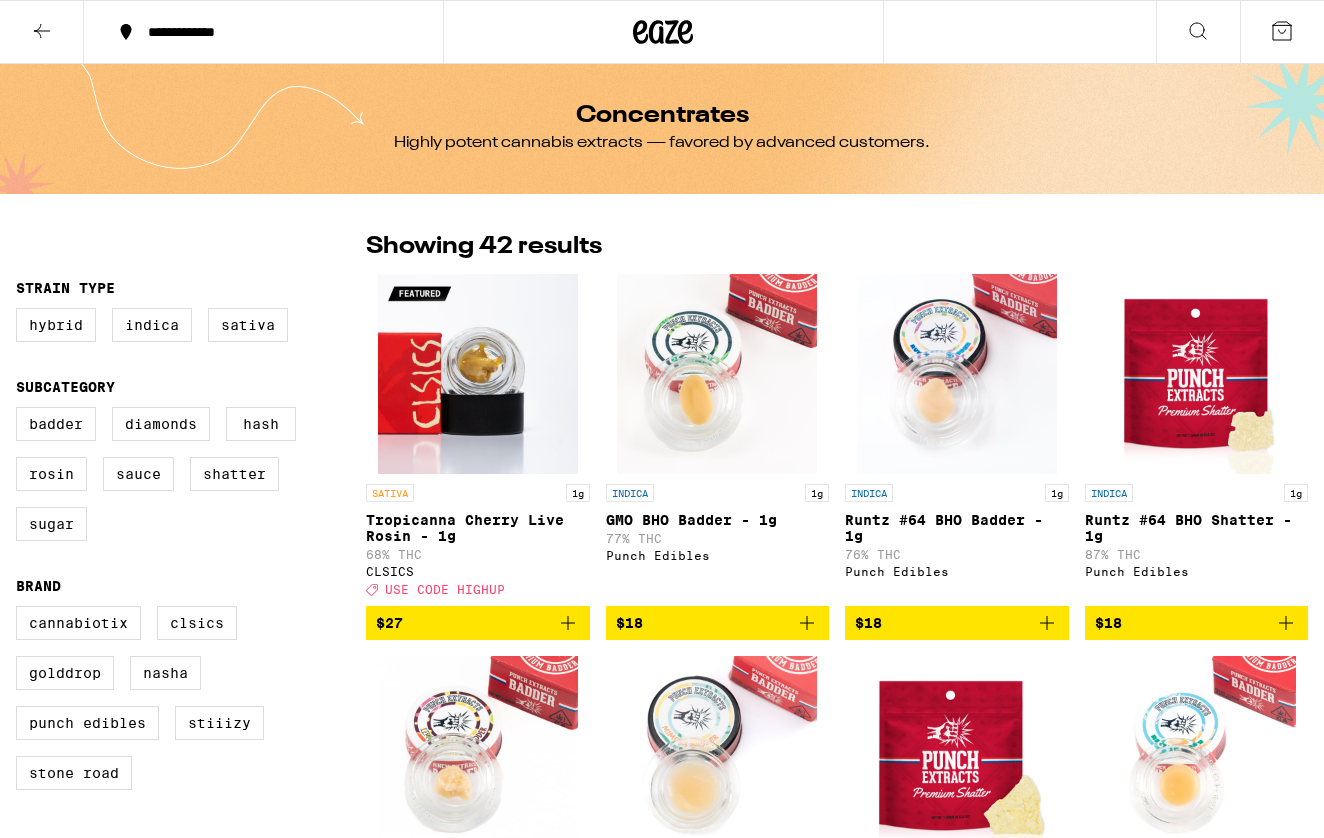 scroll, scrollTop: 0, scrollLeft: 0, axis: both 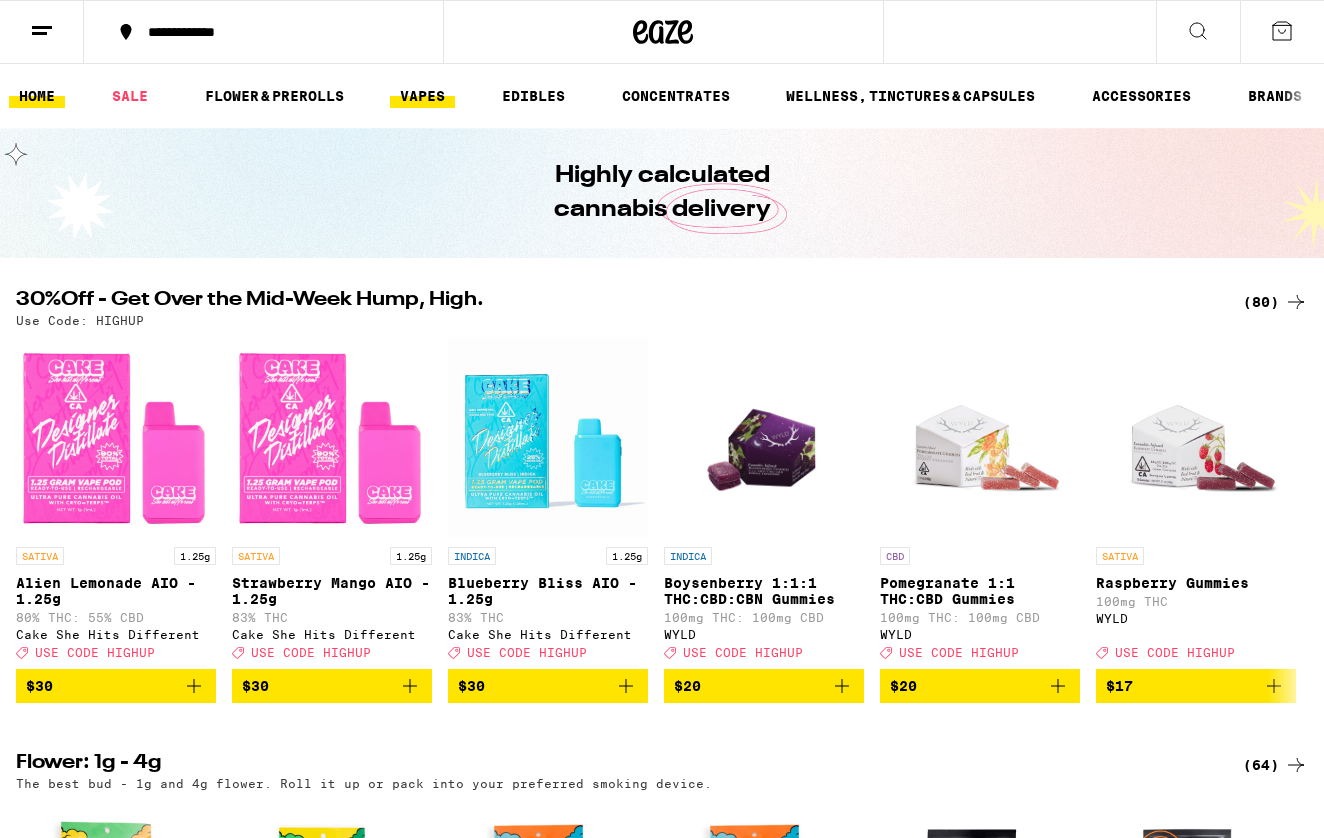 click on "VAPES" at bounding box center [422, 96] 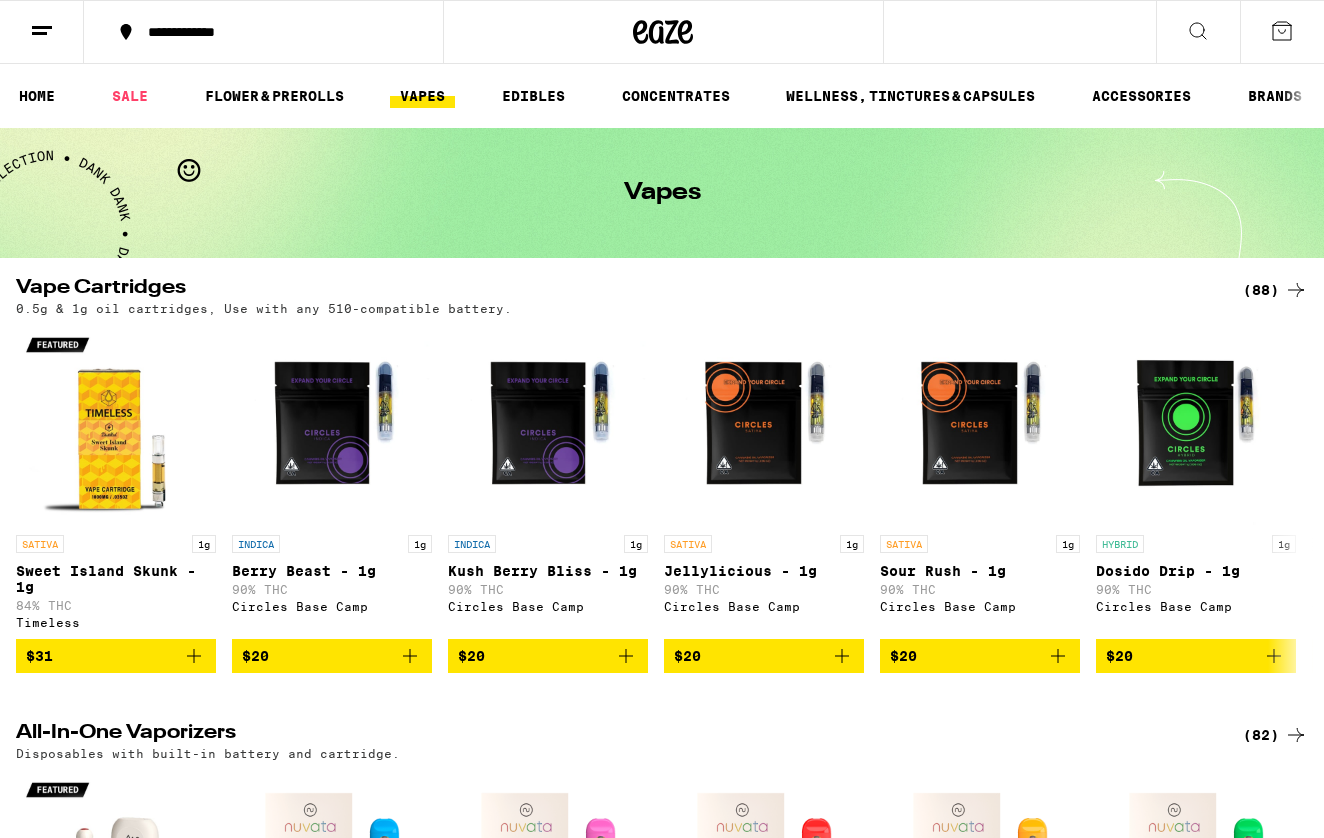 click on "VAPES" at bounding box center [422, 96] 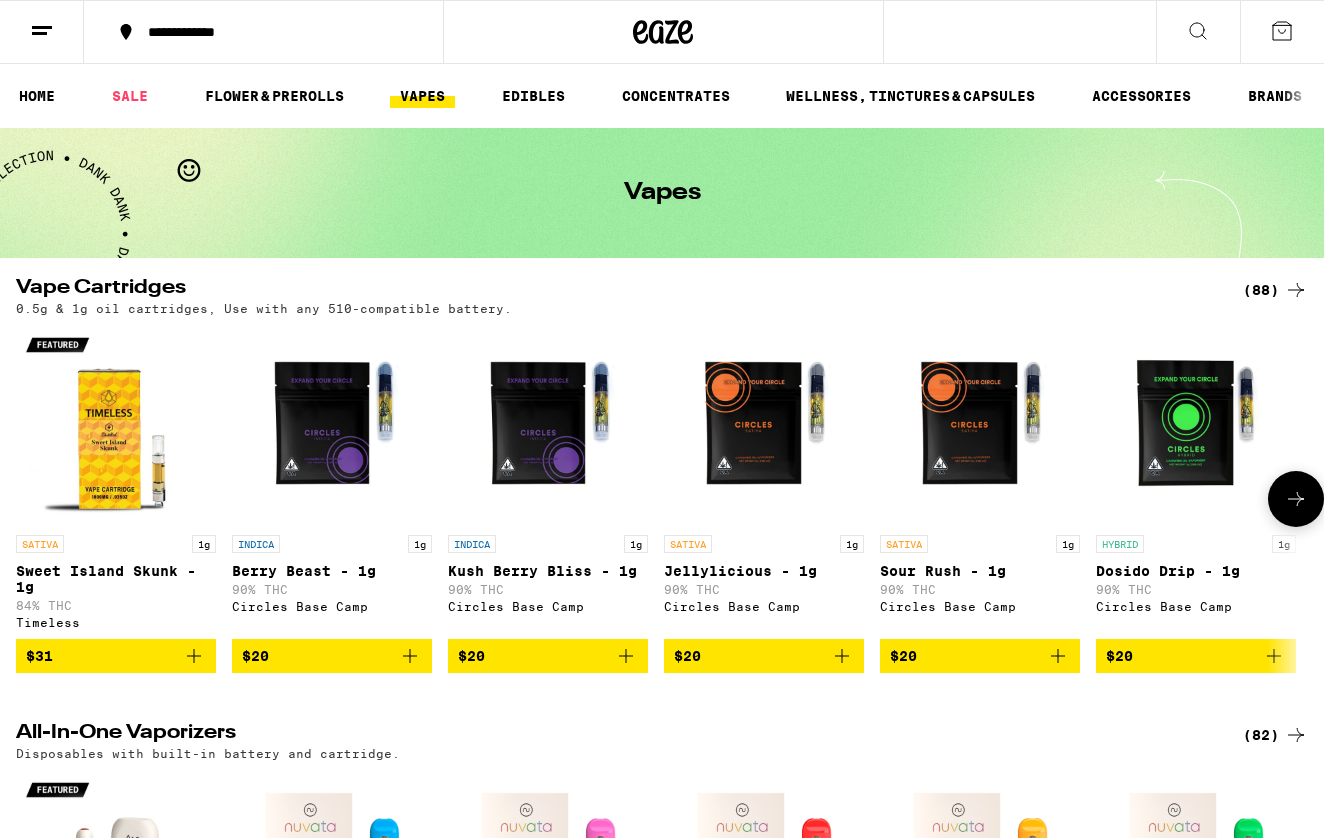 click 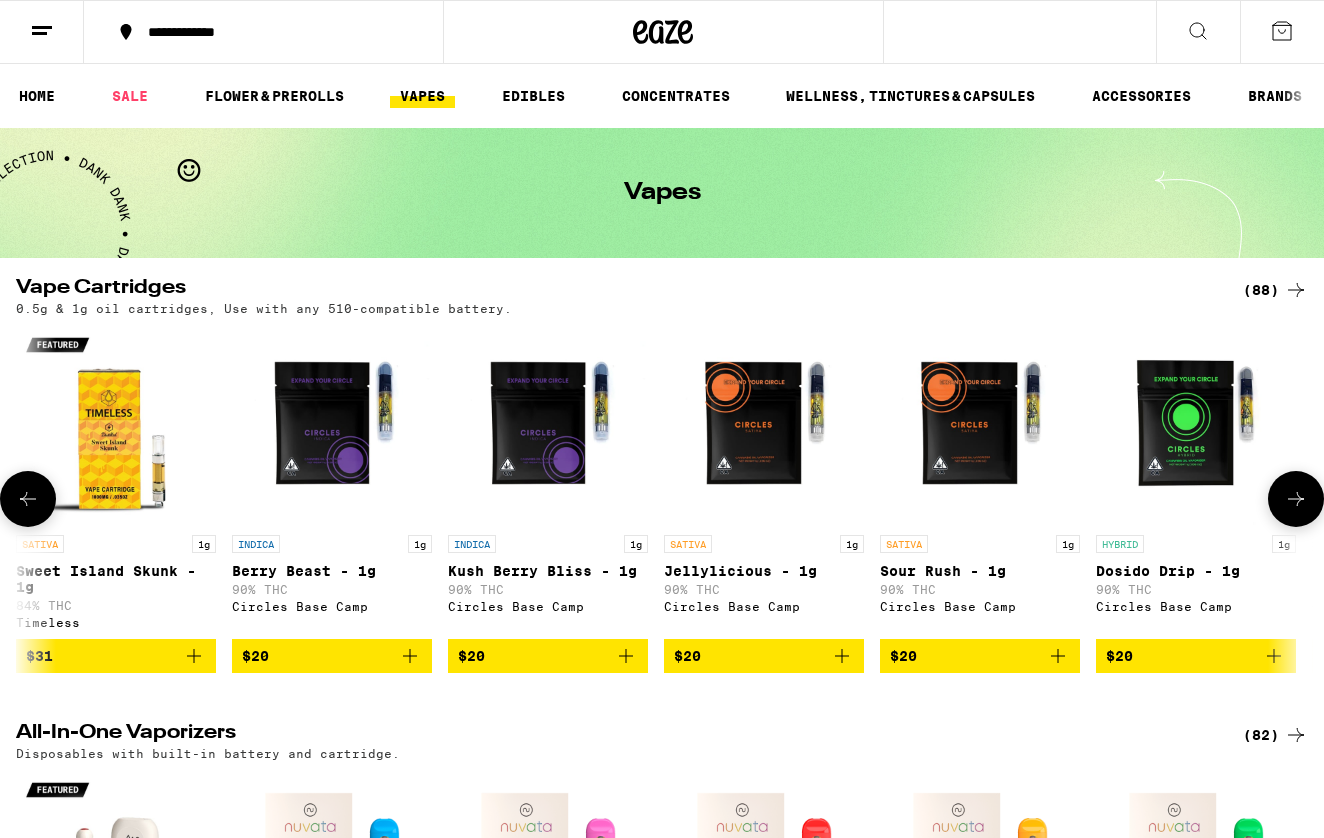 scroll, scrollTop: 0, scrollLeft: 1074, axis: horizontal 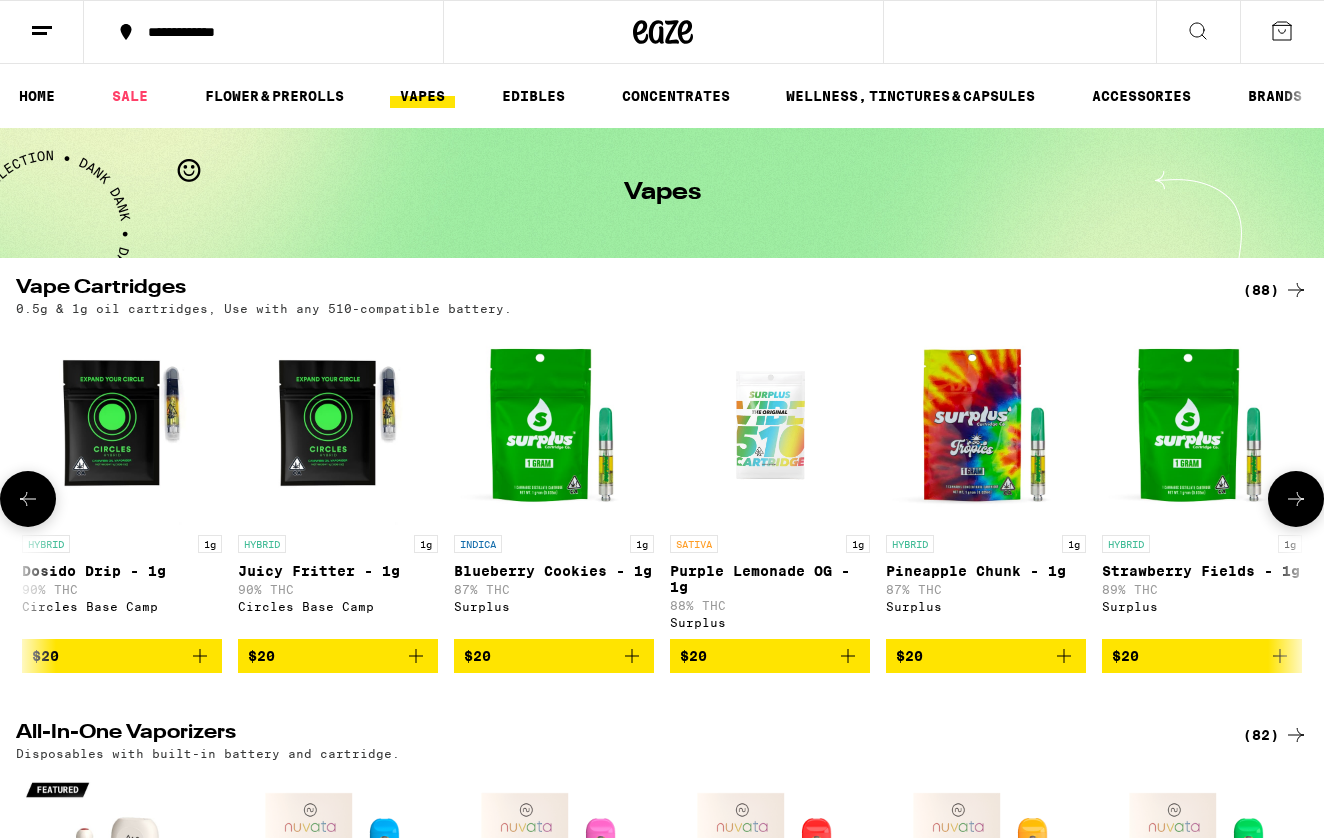 click 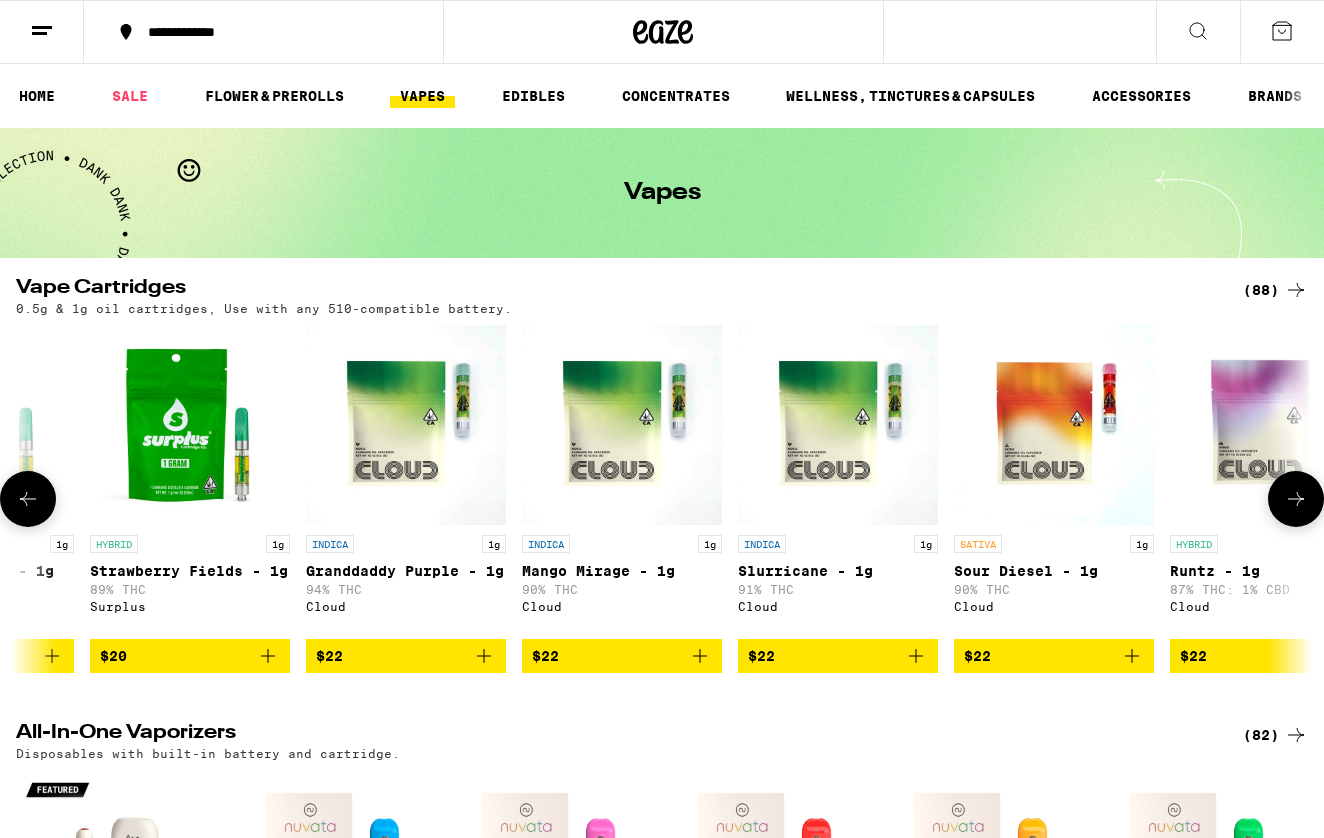 scroll, scrollTop: 0, scrollLeft: 2148, axis: horizontal 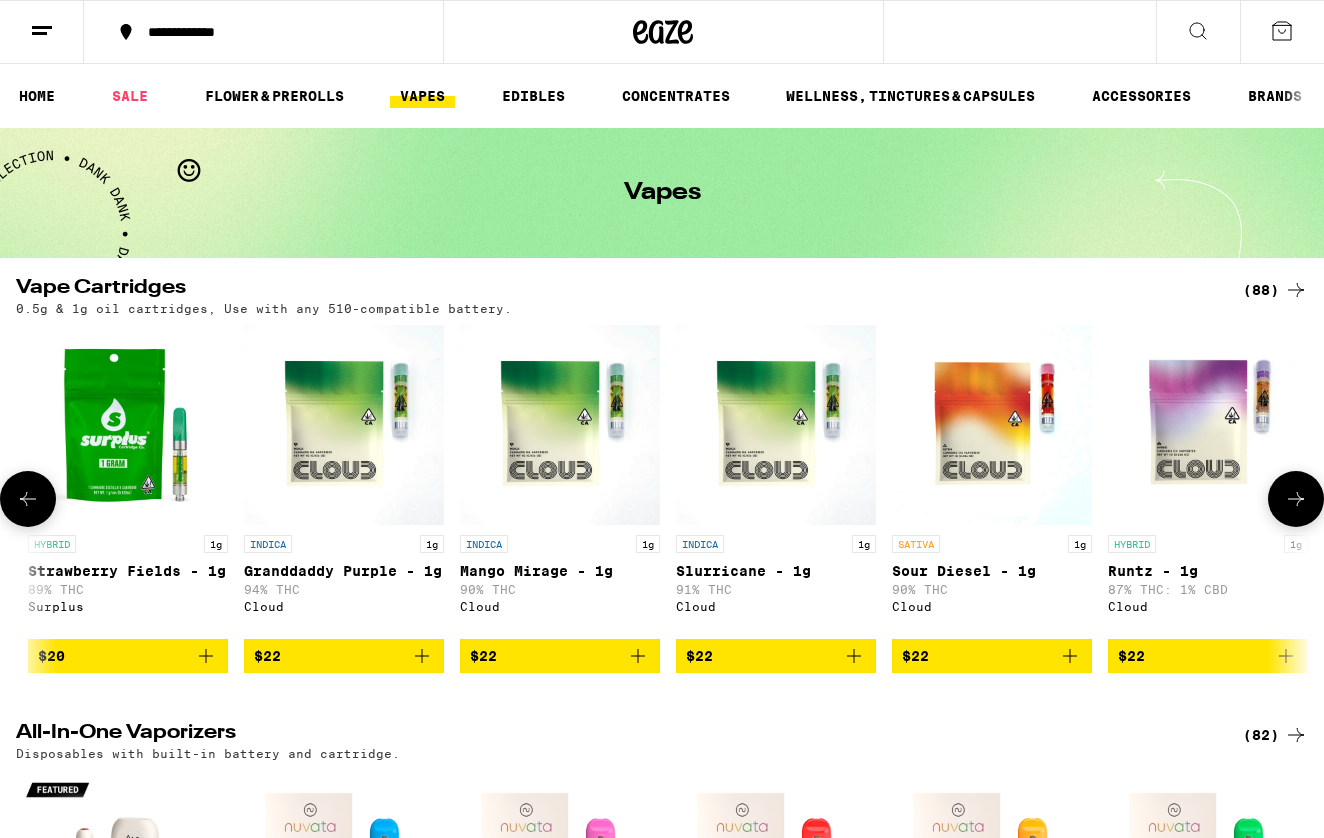 click 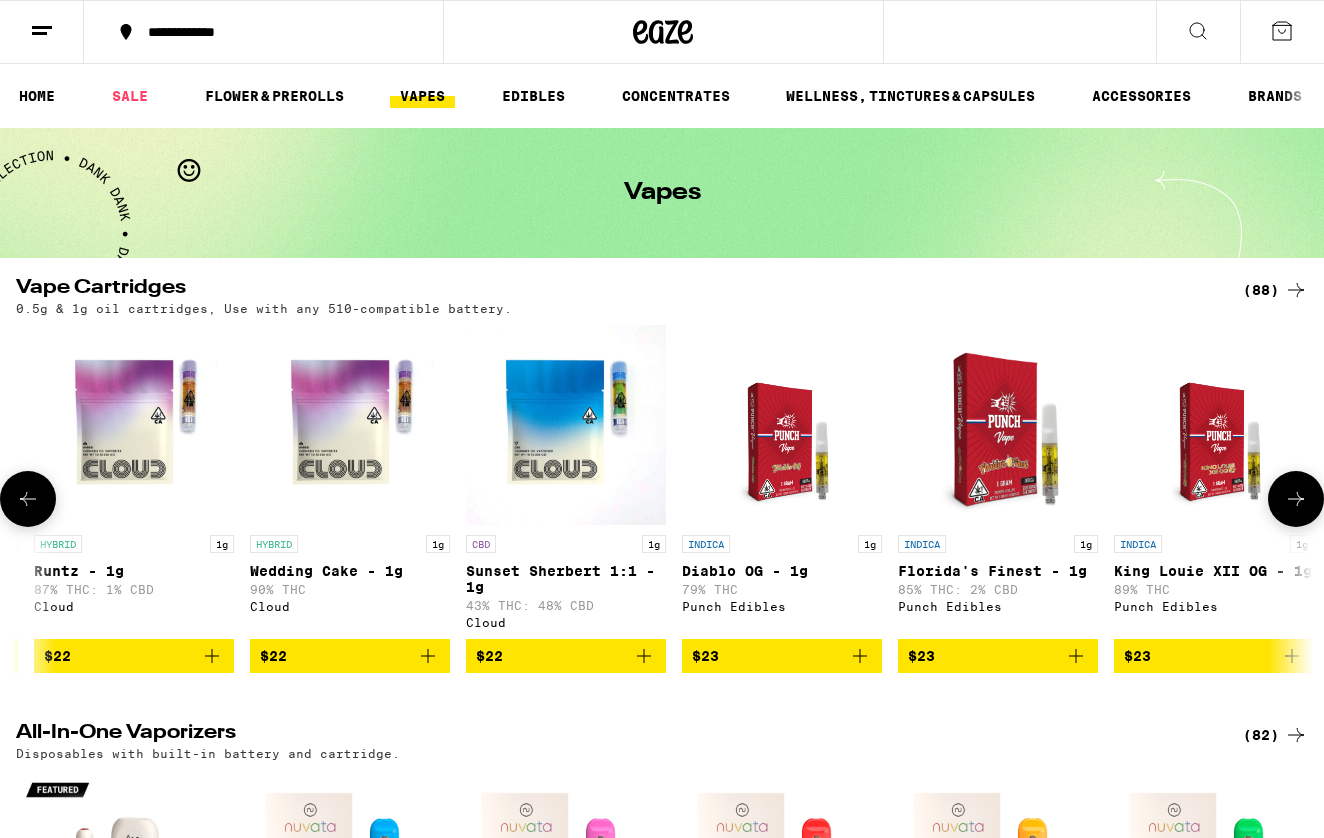 click 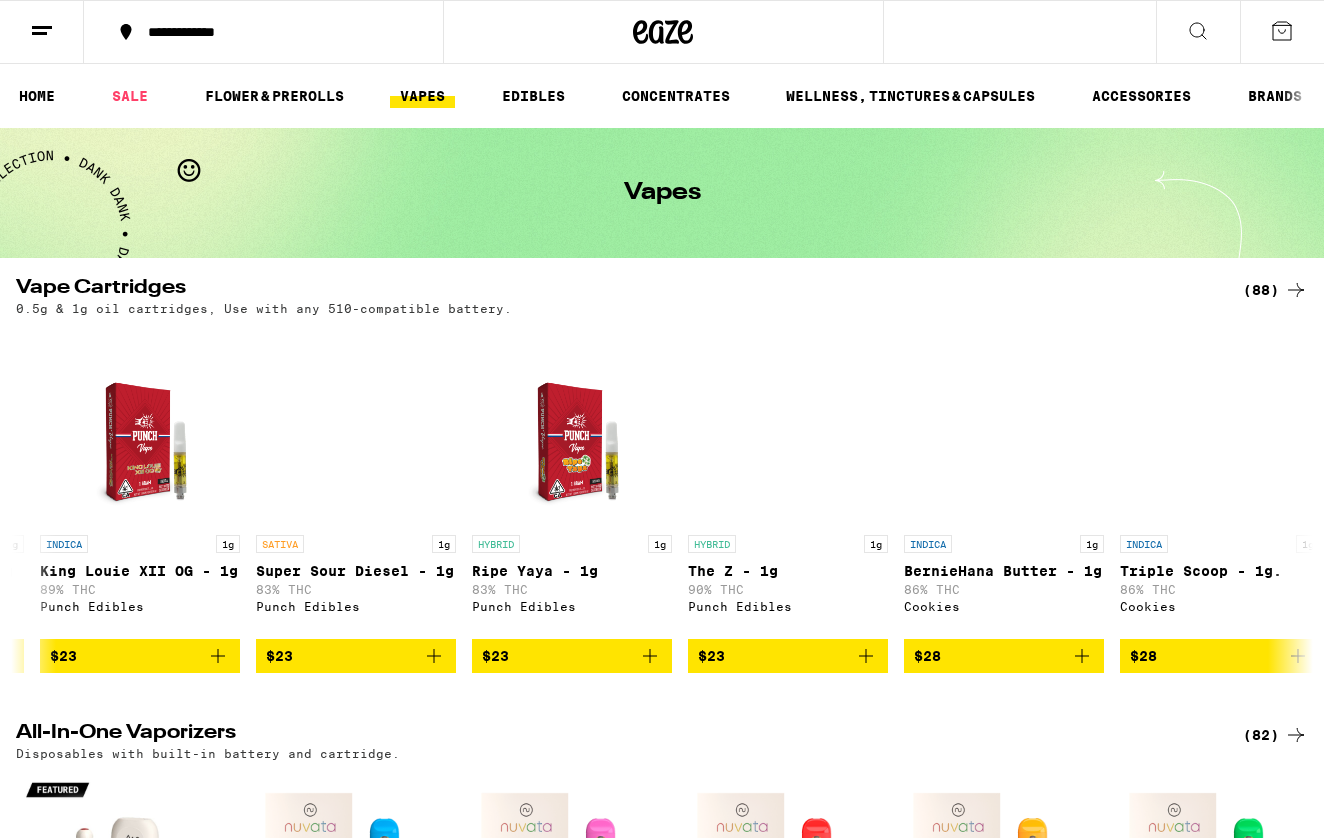 scroll, scrollTop: 0, scrollLeft: 0, axis: both 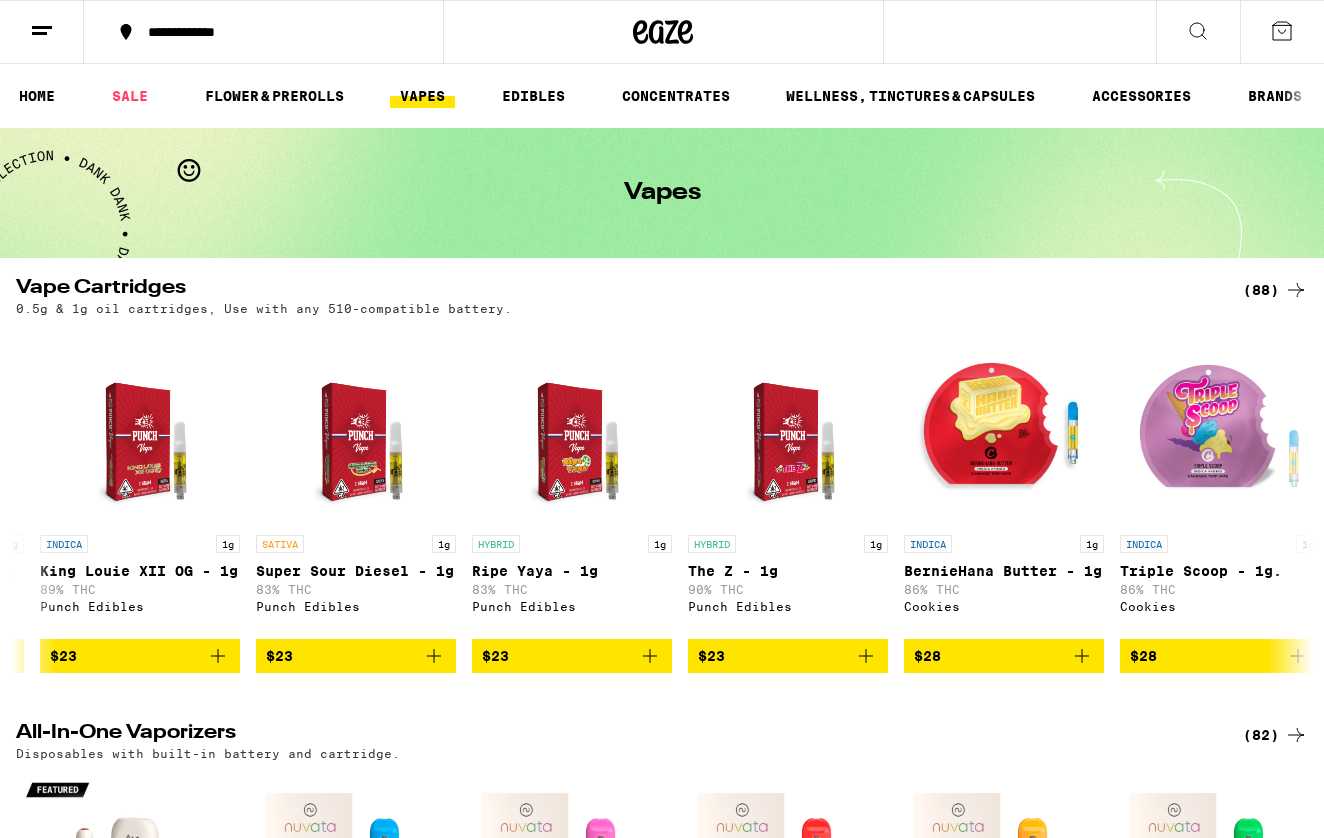 click on "(88)" at bounding box center [1275, 290] 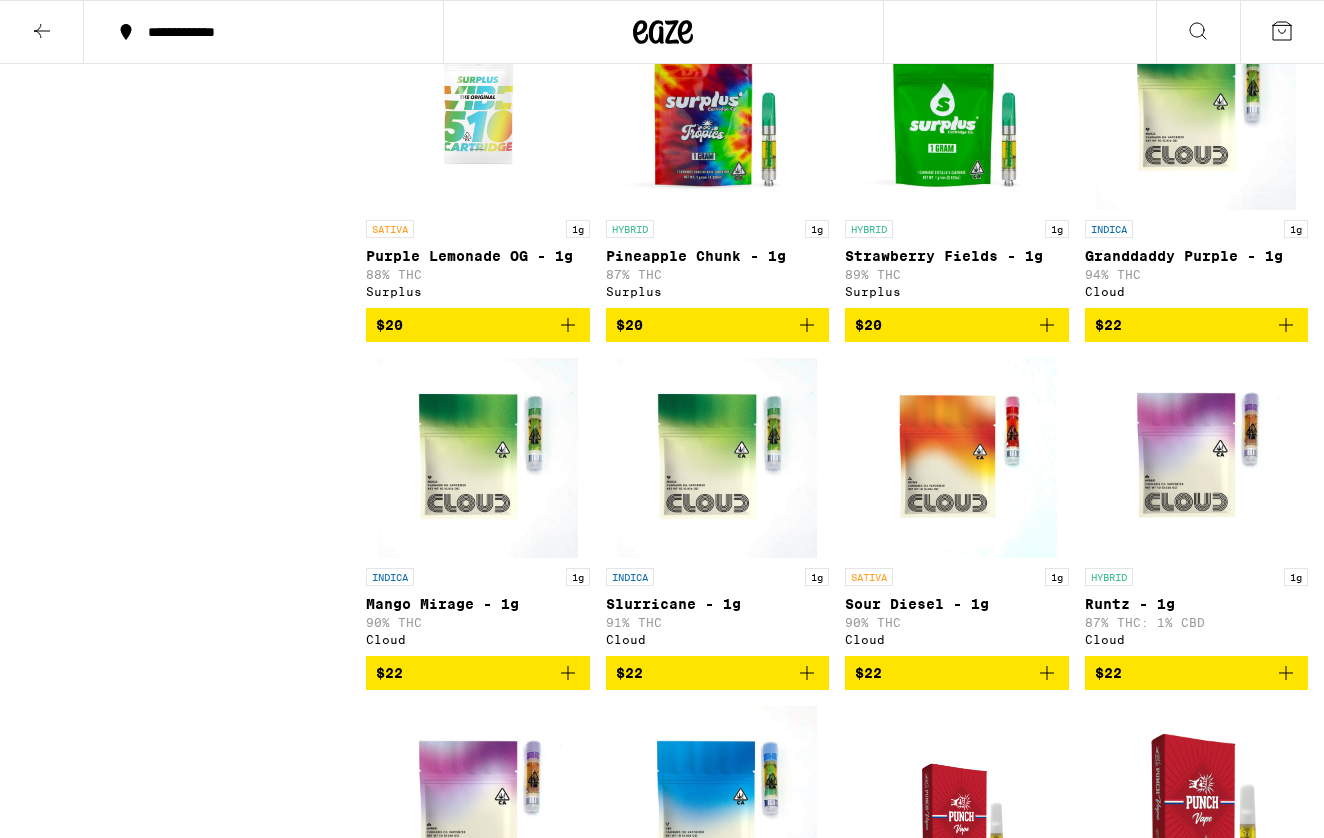 scroll, scrollTop: 952, scrollLeft: 0, axis: vertical 